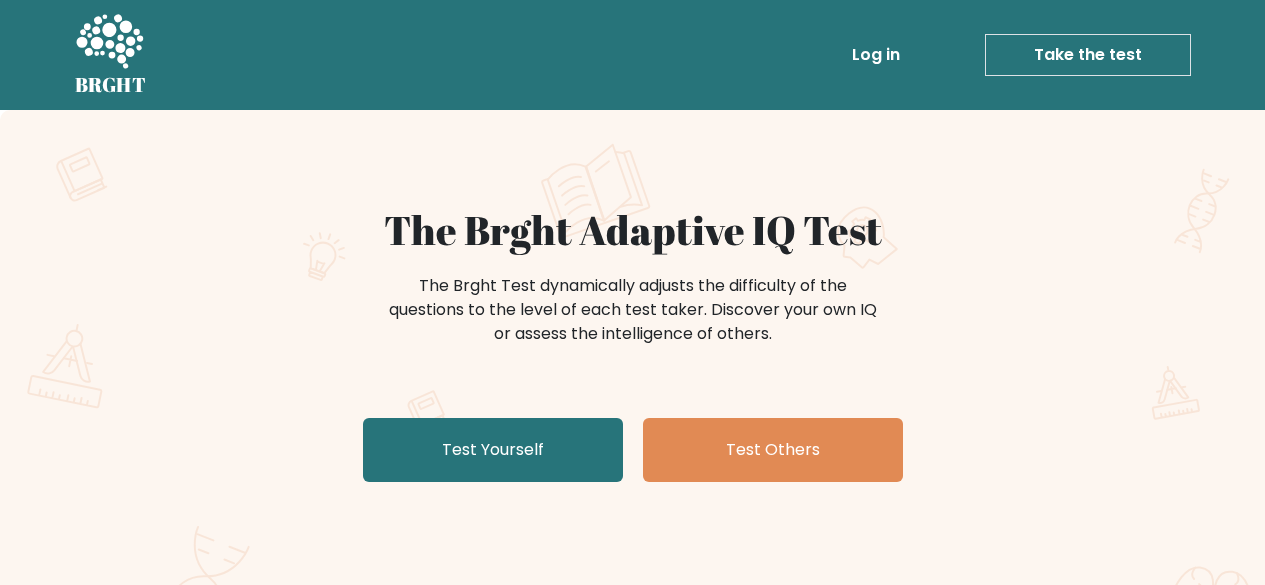 scroll, scrollTop: 0, scrollLeft: 0, axis: both 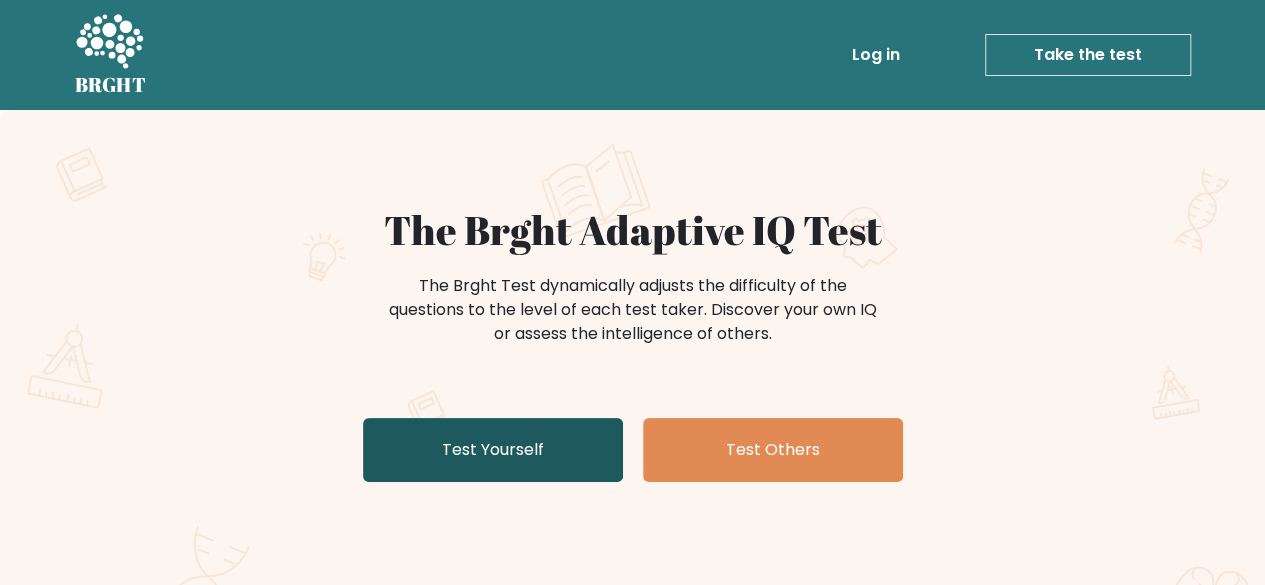 click on "Test Yourself" at bounding box center [493, 450] 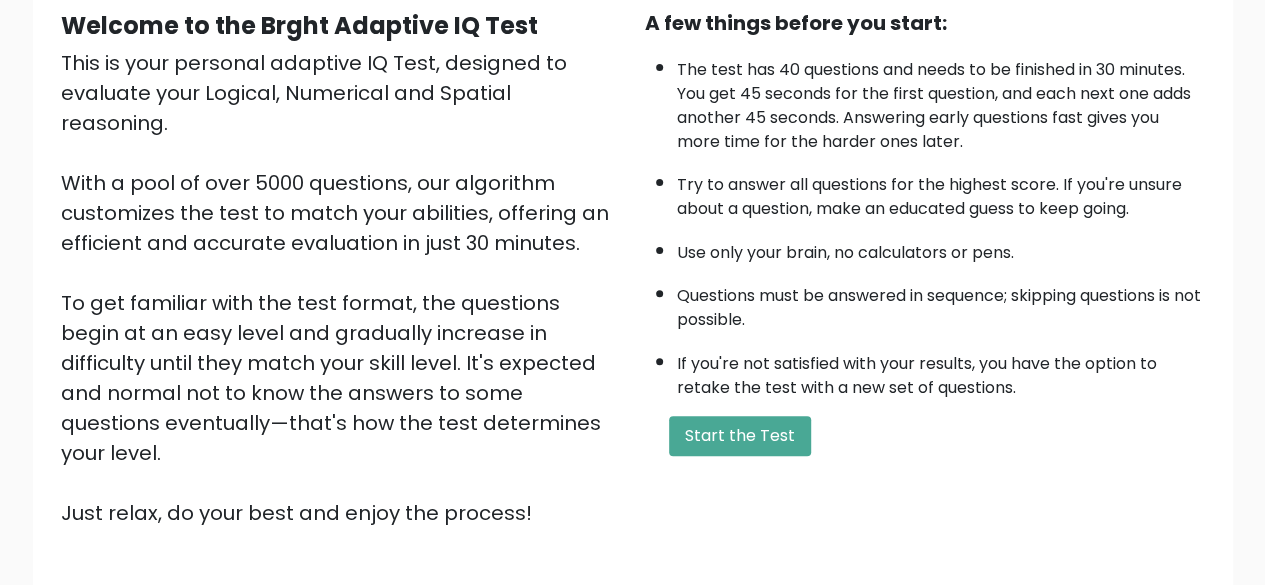 scroll, scrollTop: 200, scrollLeft: 0, axis: vertical 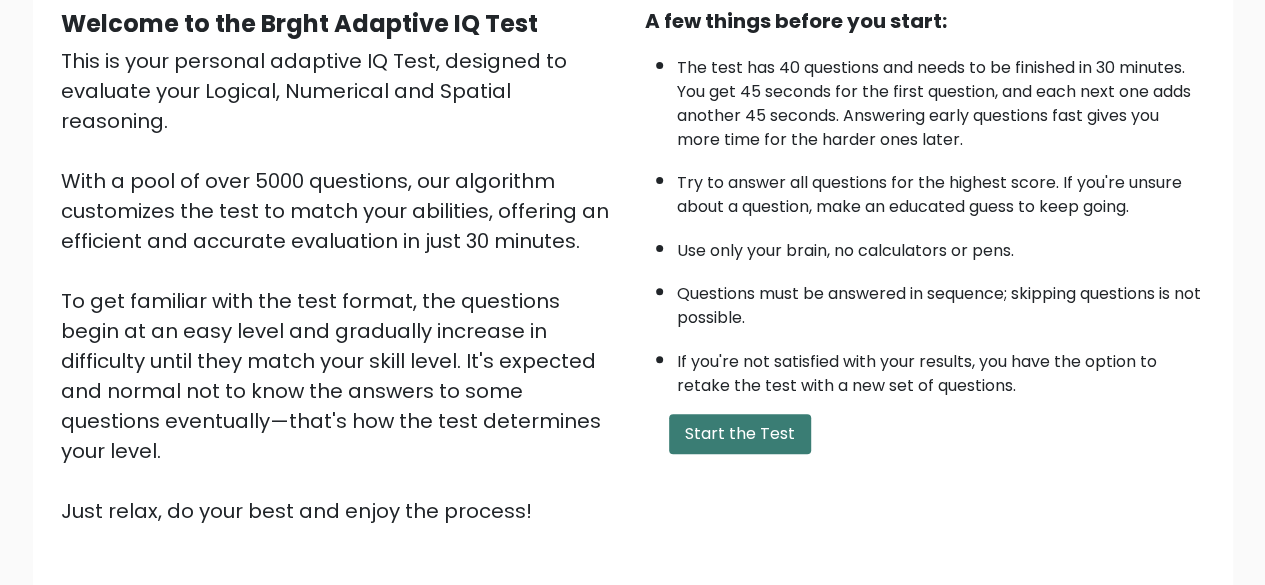 click on "Start the Test" at bounding box center [740, 434] 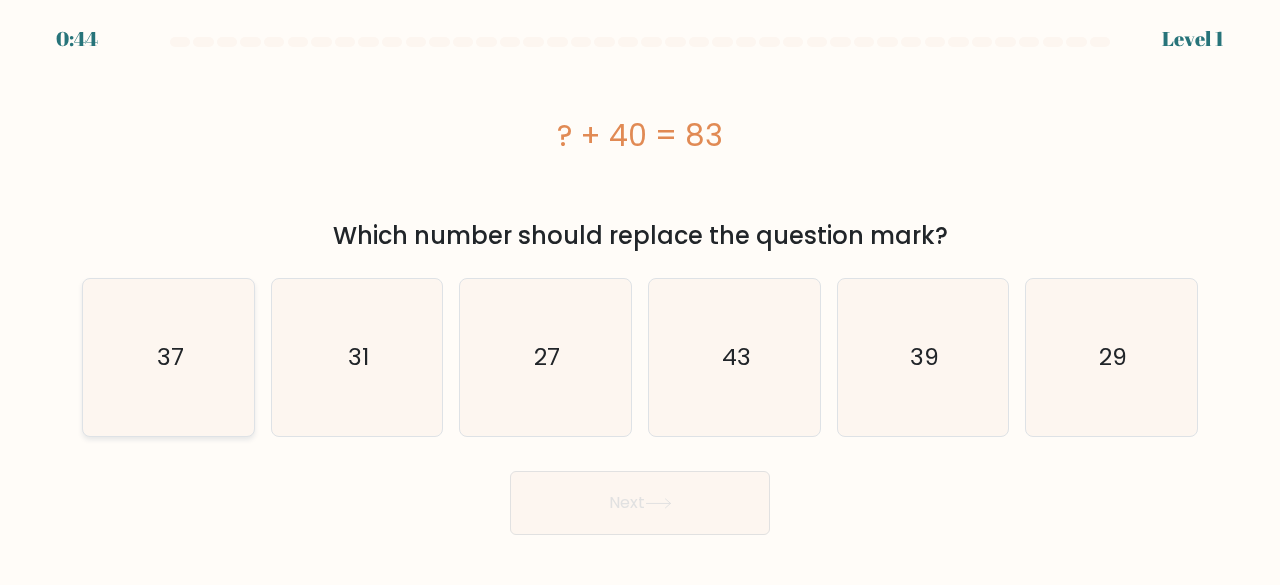 scroll, scrollTop: 0, scrollLeft: 0, axis: both 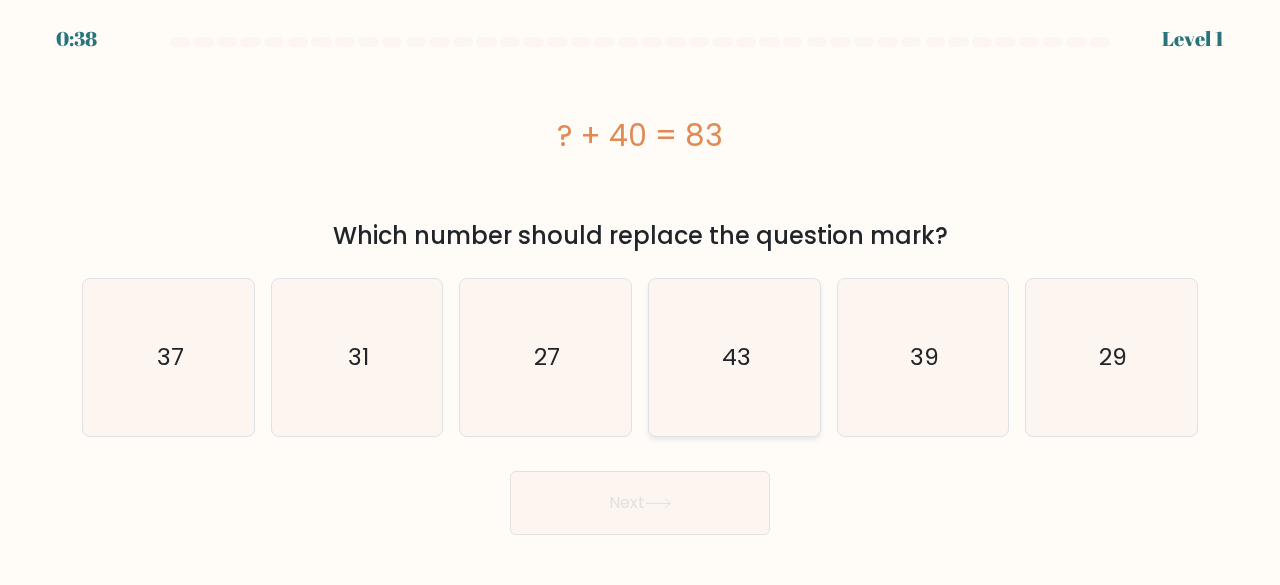 click on "43" 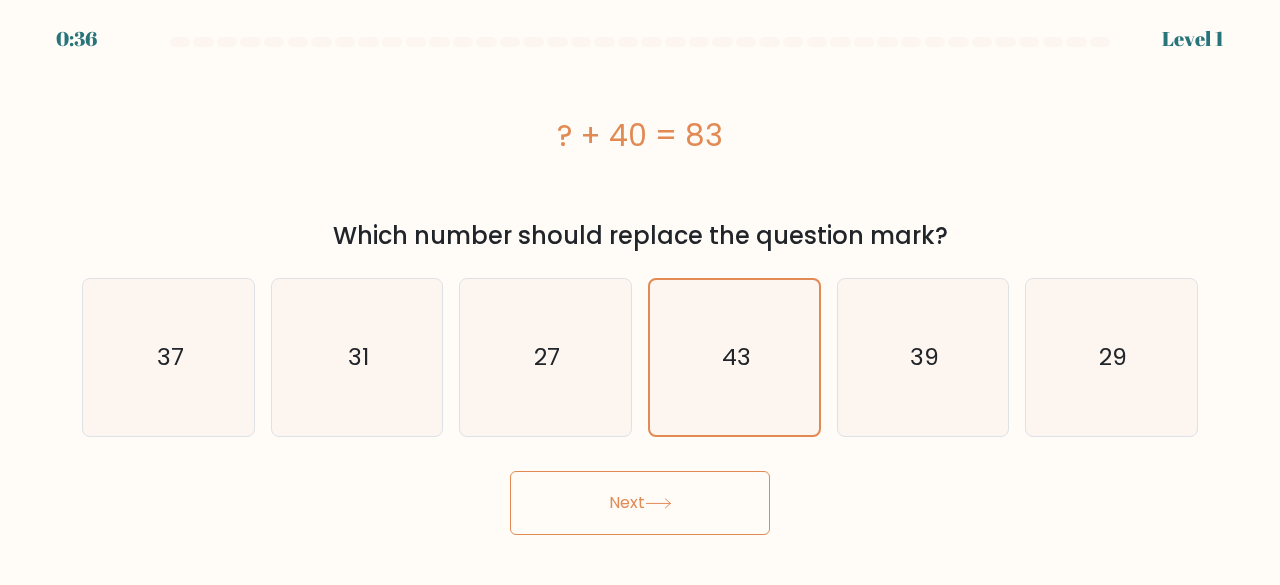 click on "Next" at bounding box center (640, 503) 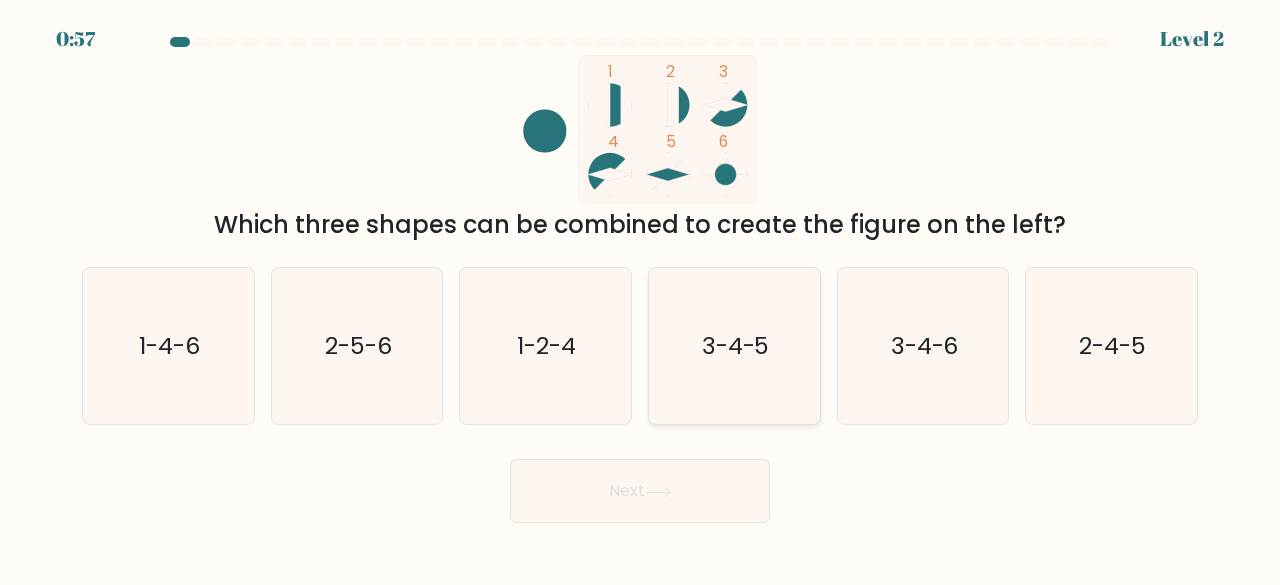 click on "3-4-5" 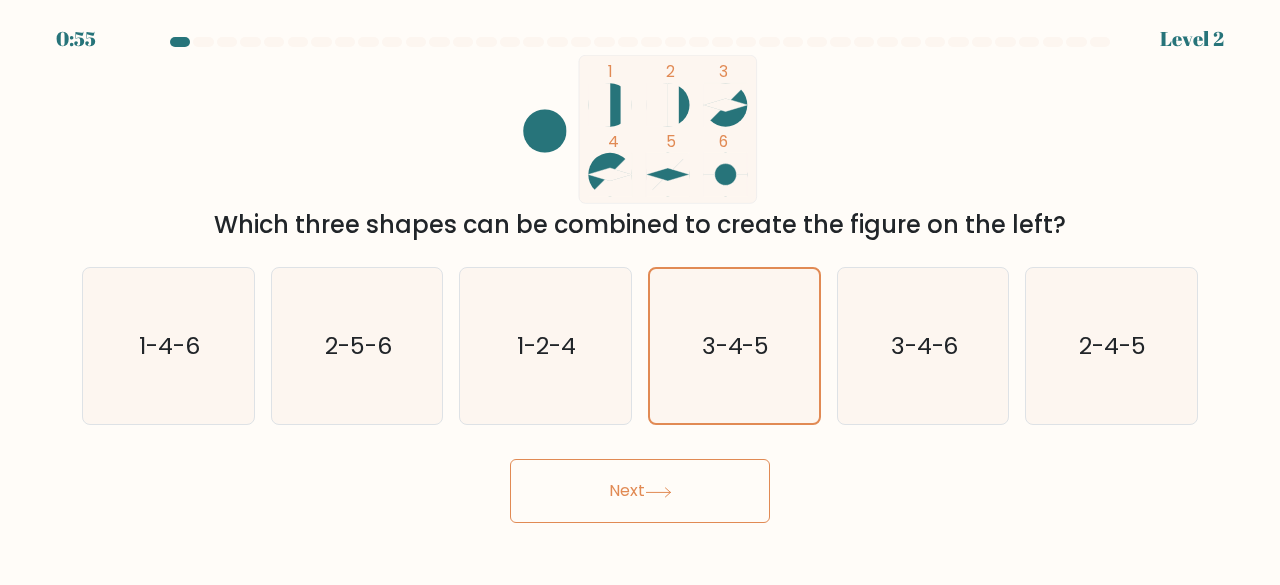 click on "Next" at bounding box center [640, 491] 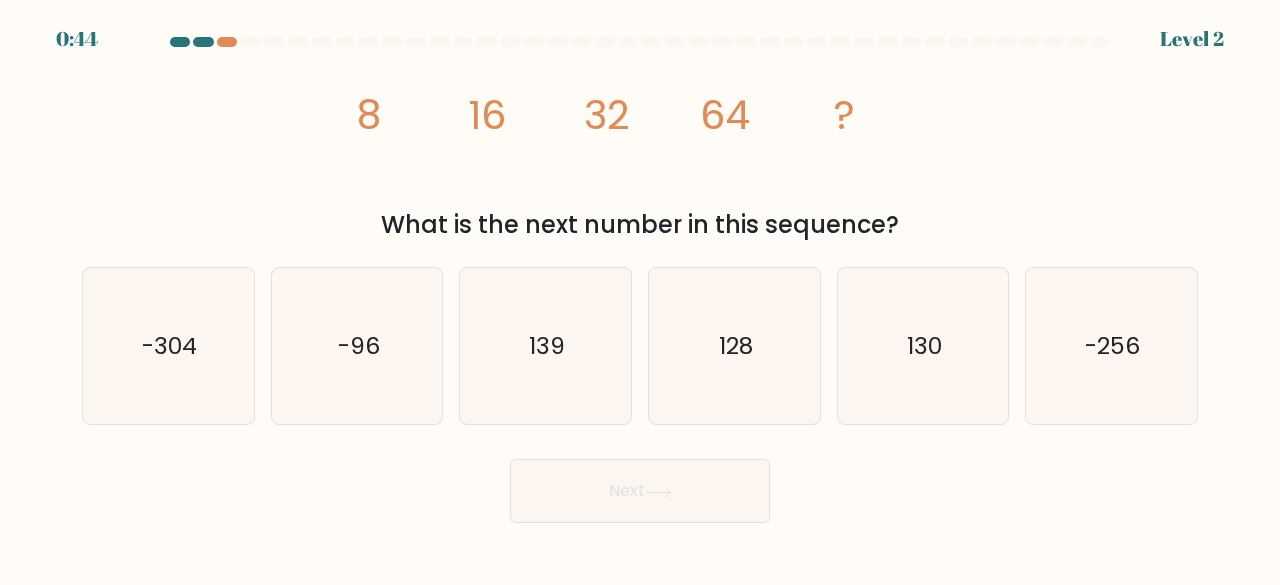 scroll, scrollTop: 0, scrollLeft: 0, axis: both 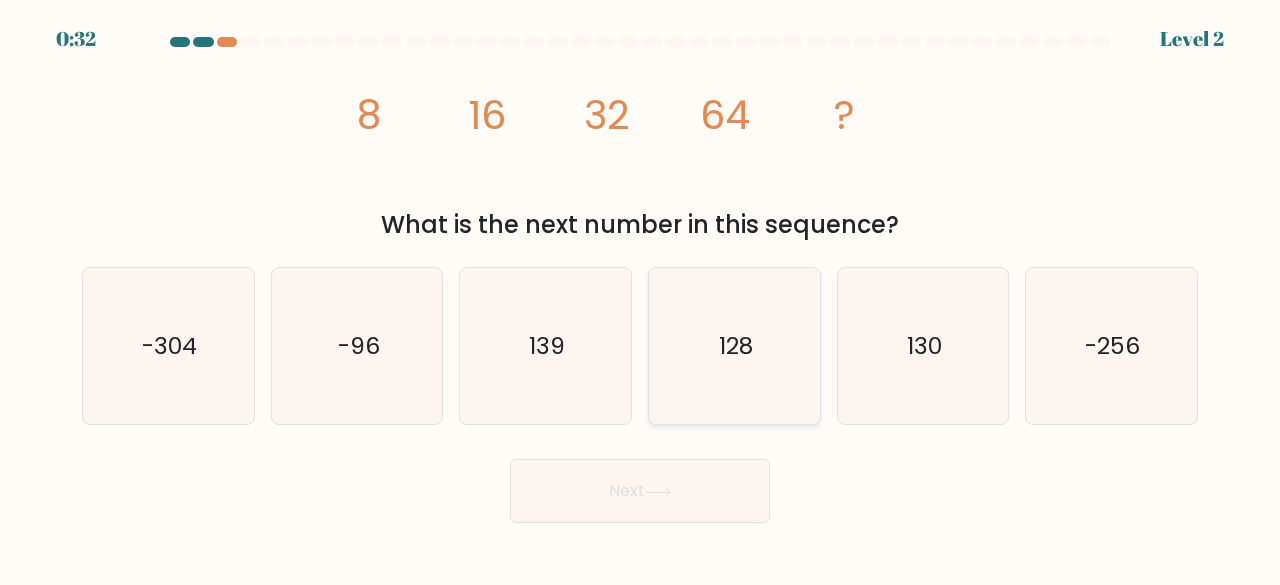 click on "128" 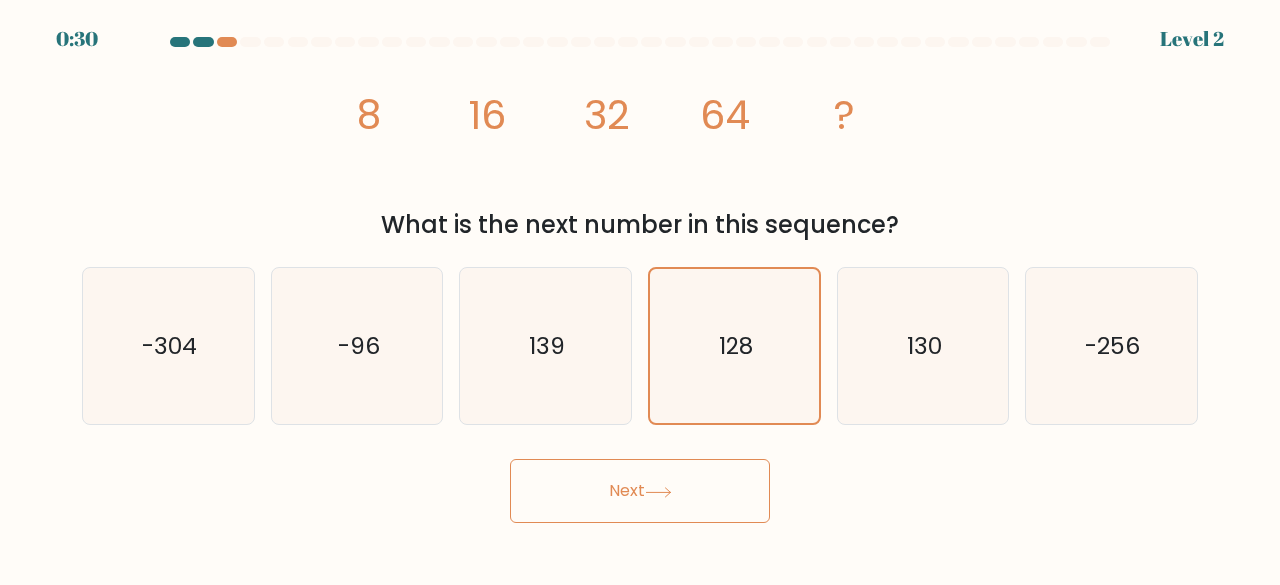 click on "Next" at bounding box center [640, 491] 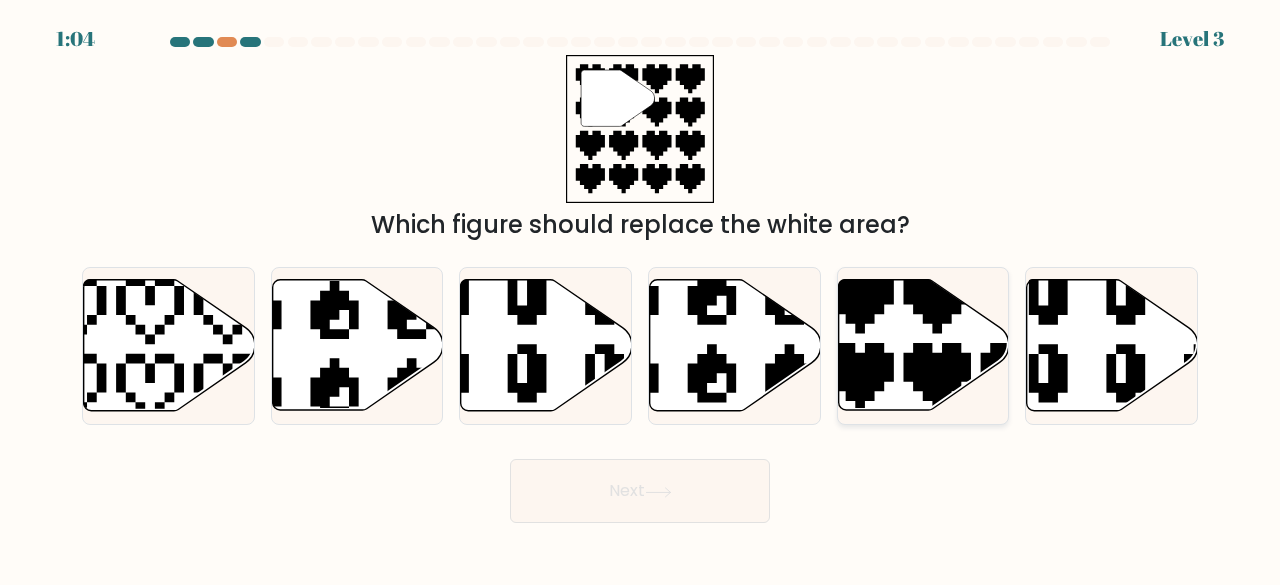 click 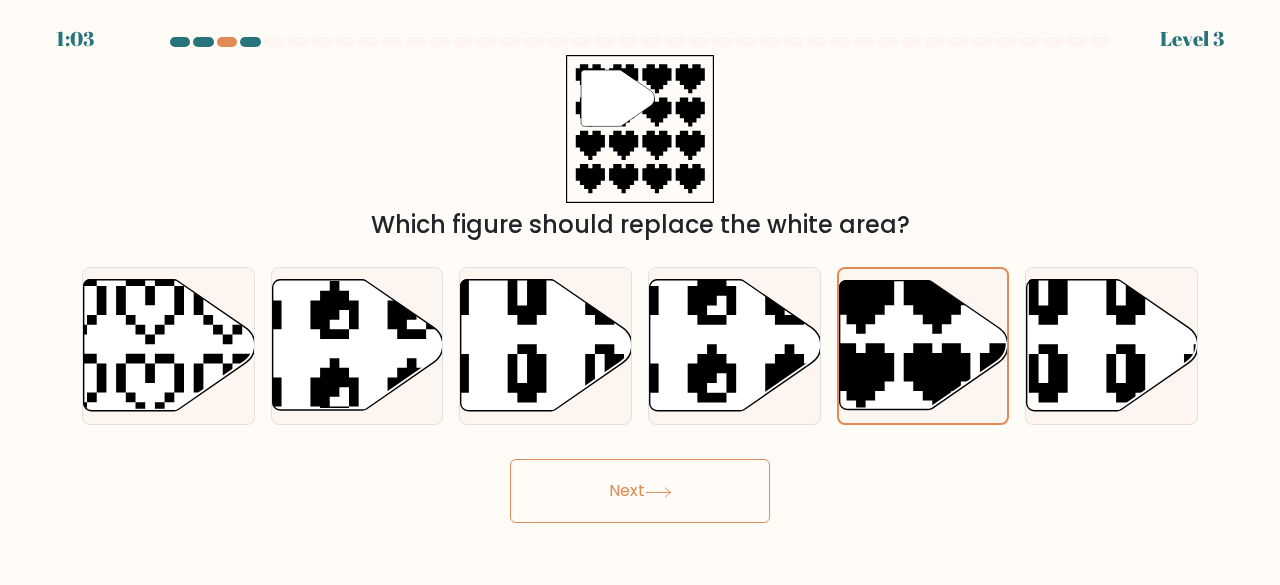 drag, startPoint x: 518, startPoint y: 515, endPoint x: 532, endPoint y: 515, distance: 14 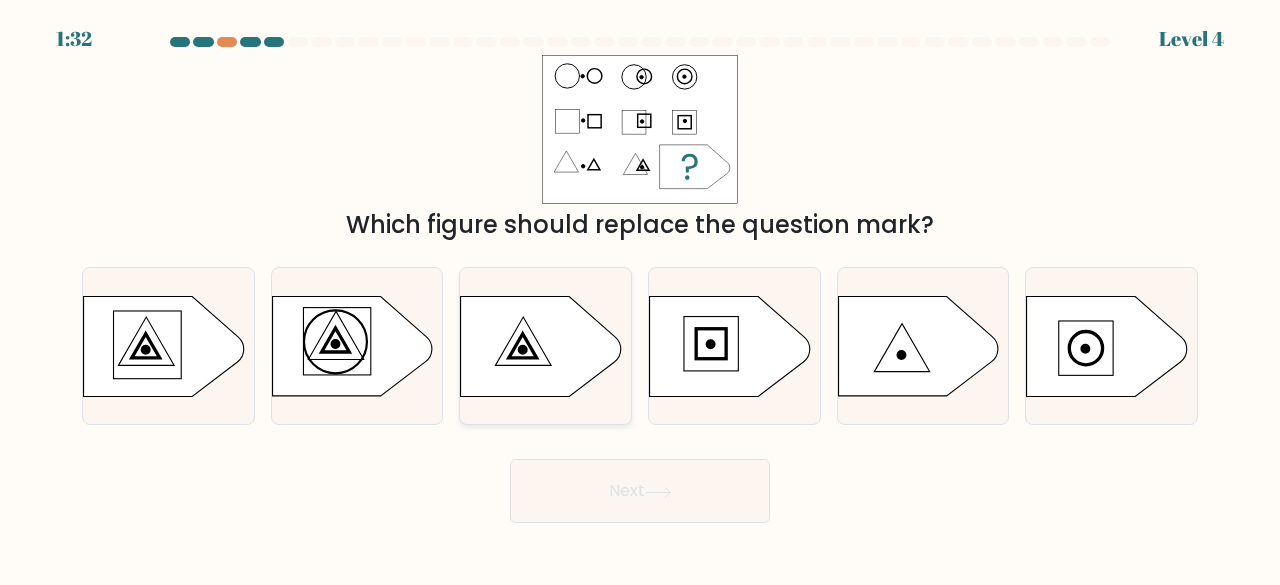 click 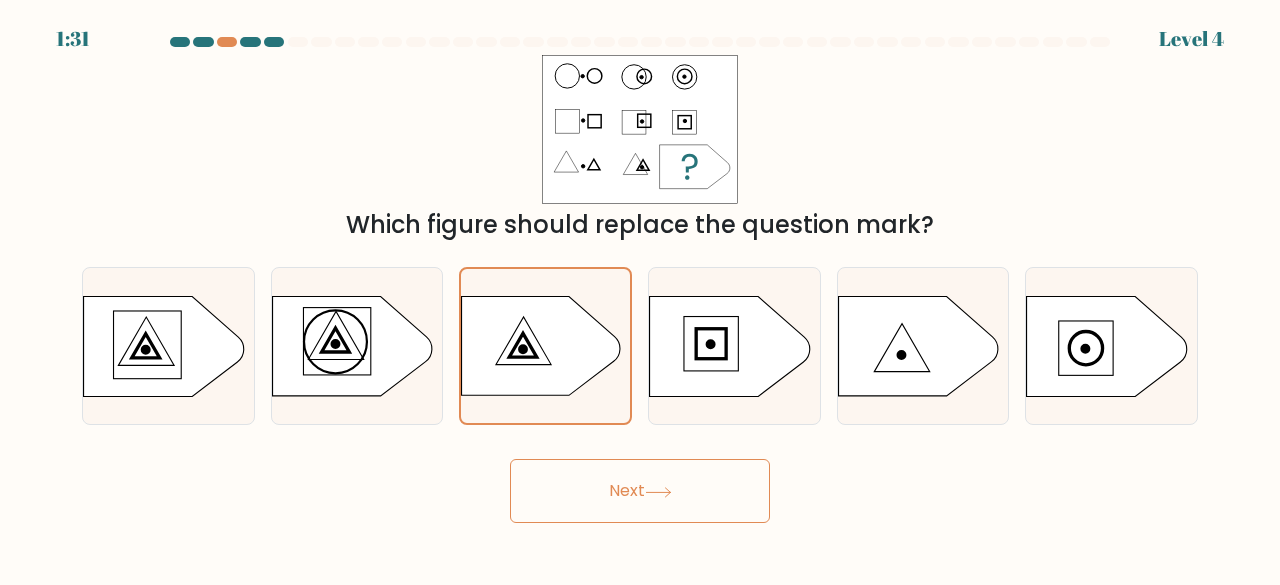 drag, startPoint x: 770, startPoint y: 473, endPoint x: 762, endPoint y: 481, distance: 11.313708 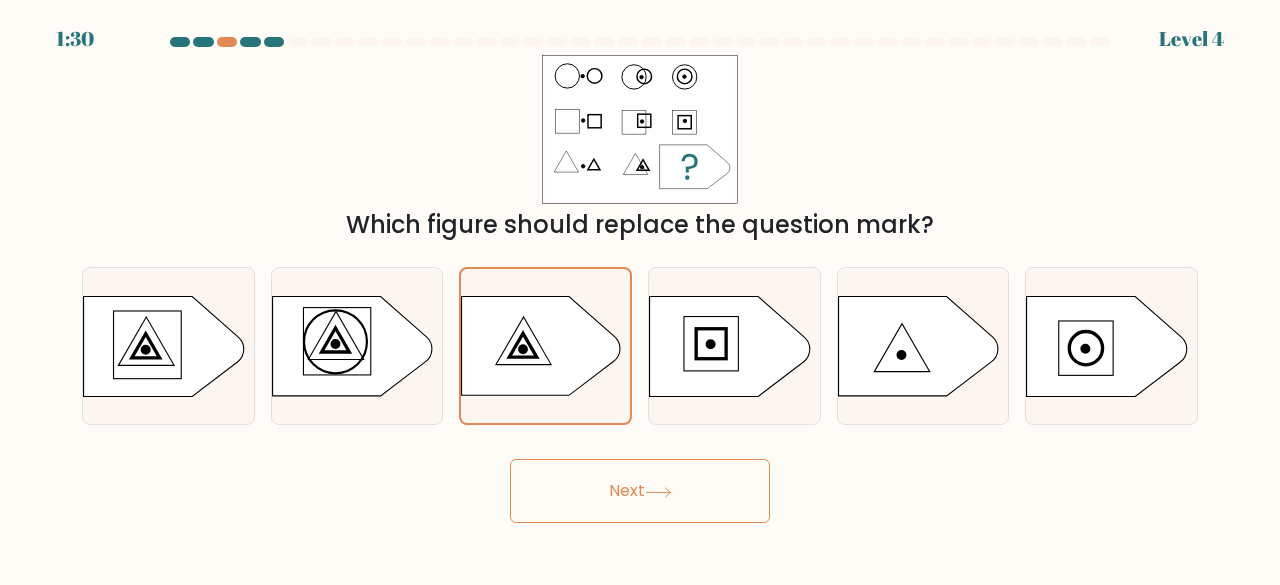 click on "Next" at bounding box center [640, 491] 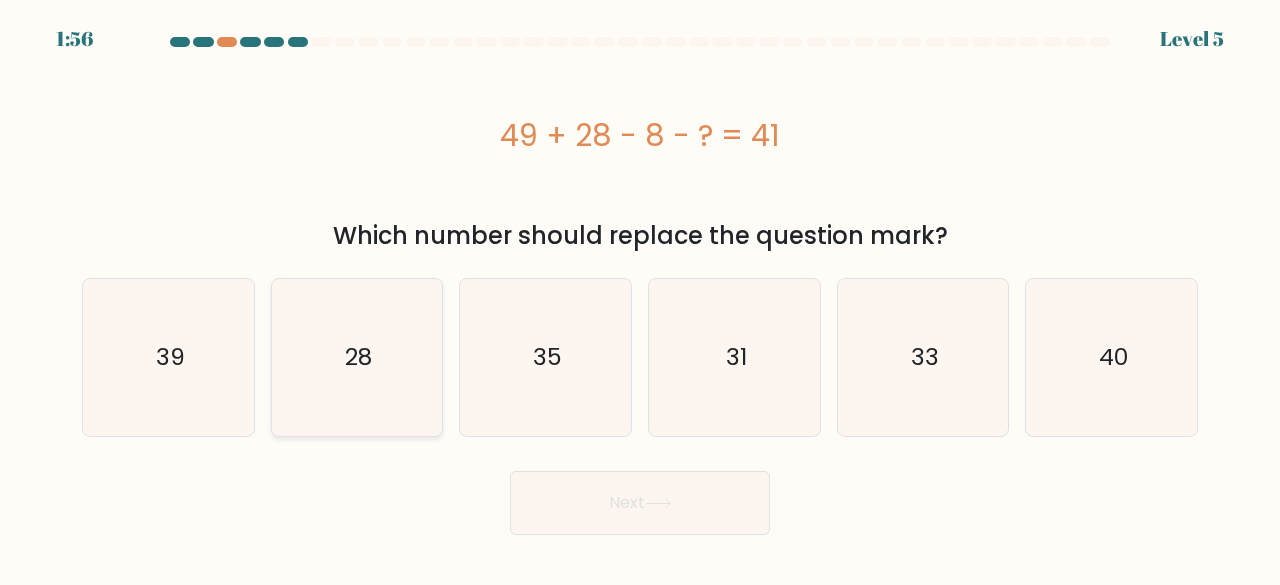 click on "28" 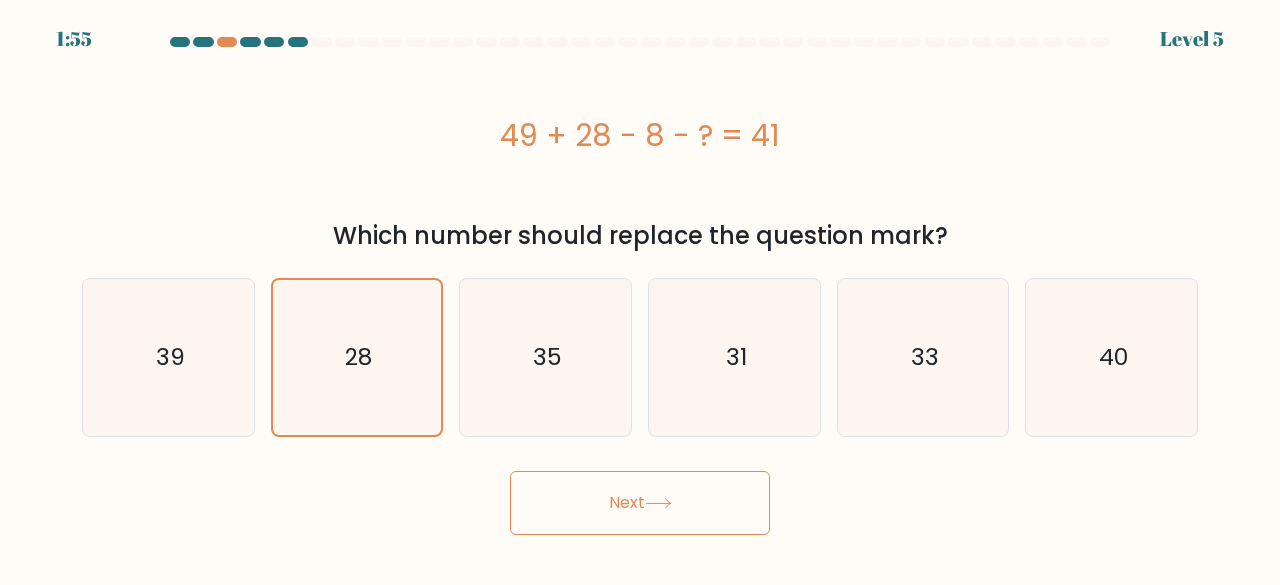 click on "Next" at bounding box center [640, 503] 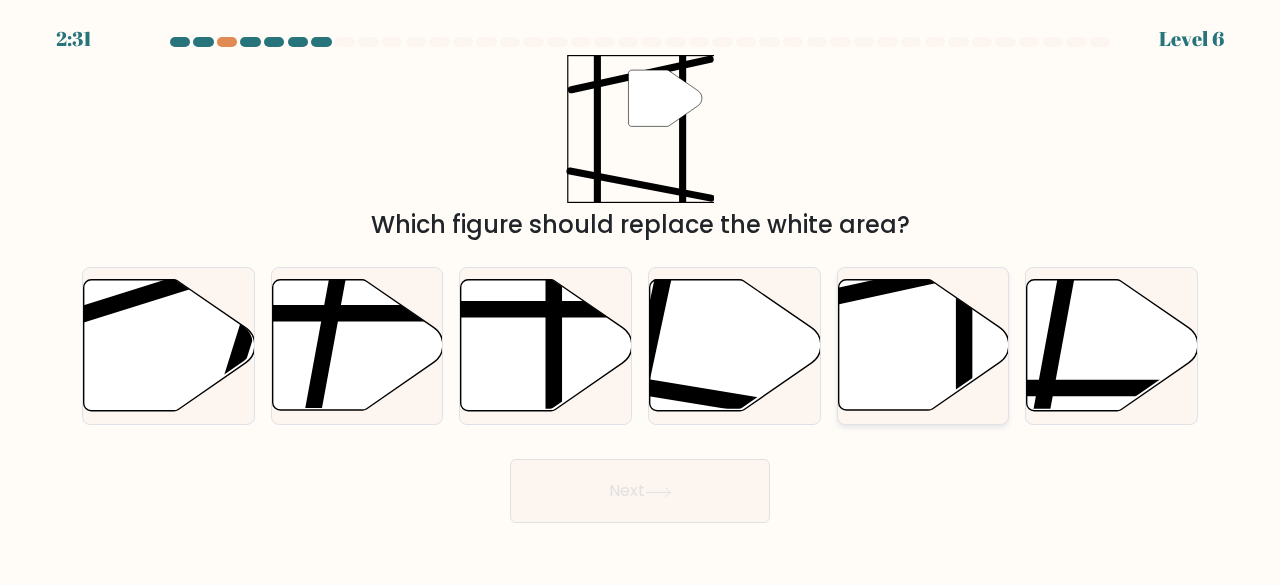 click 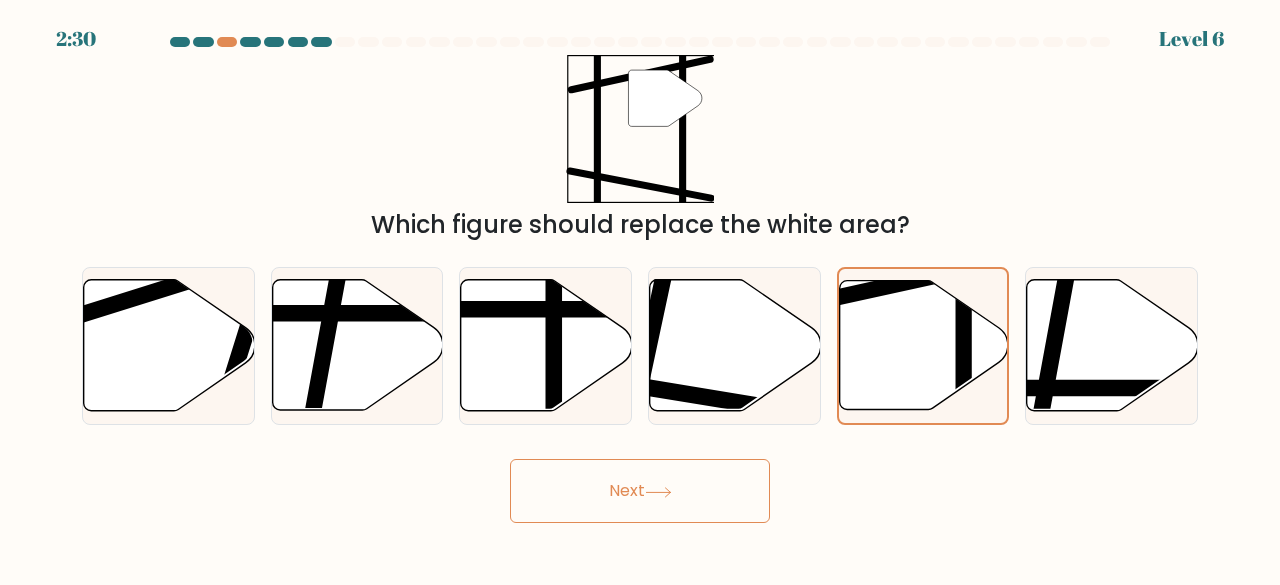click on "Next" at bounding box center (640, 491) 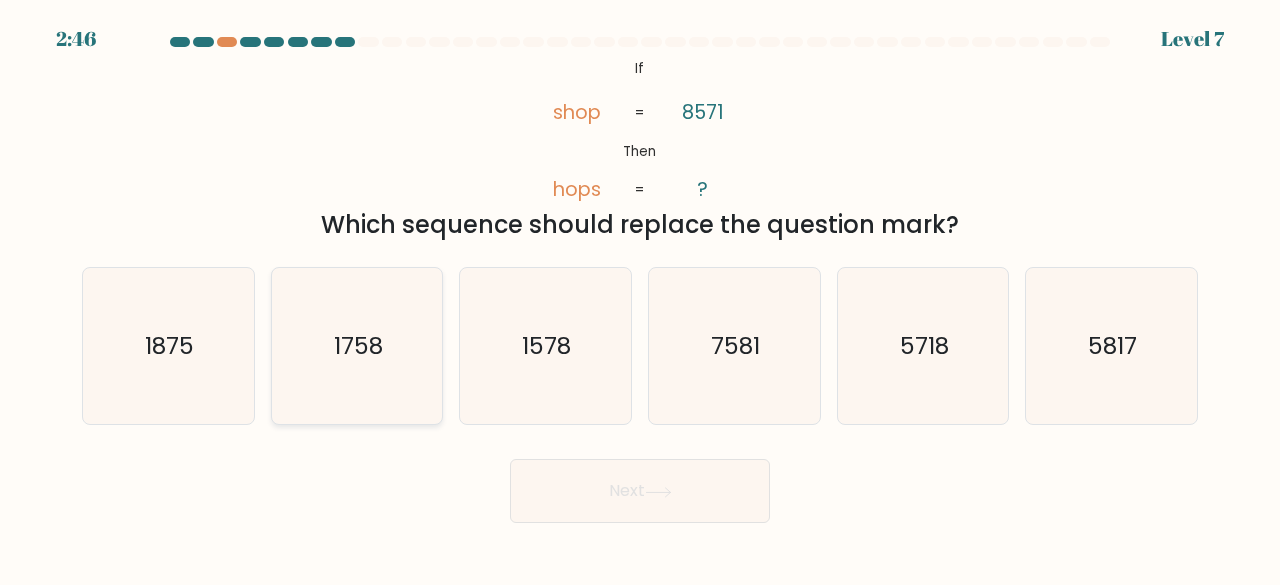 click on "1758" 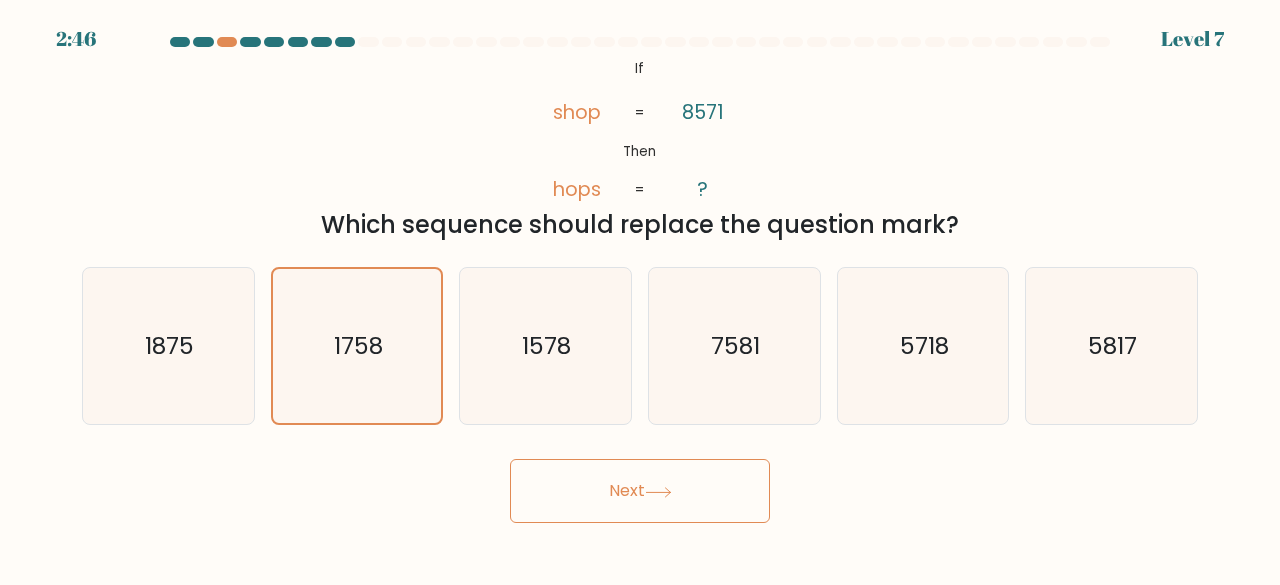click 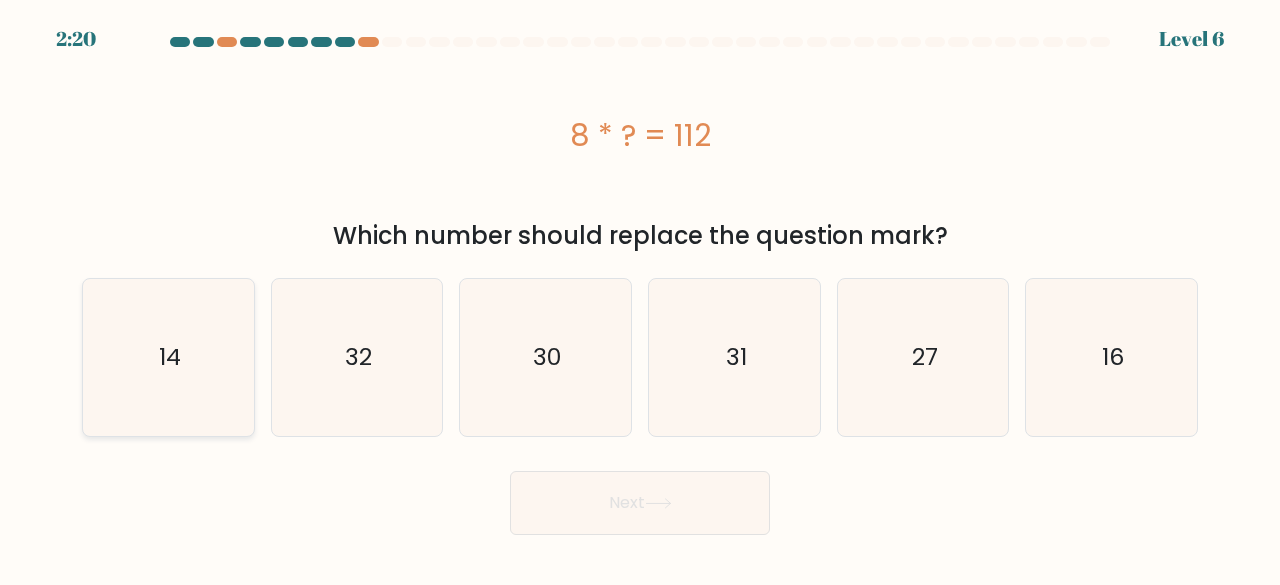 click on "14" 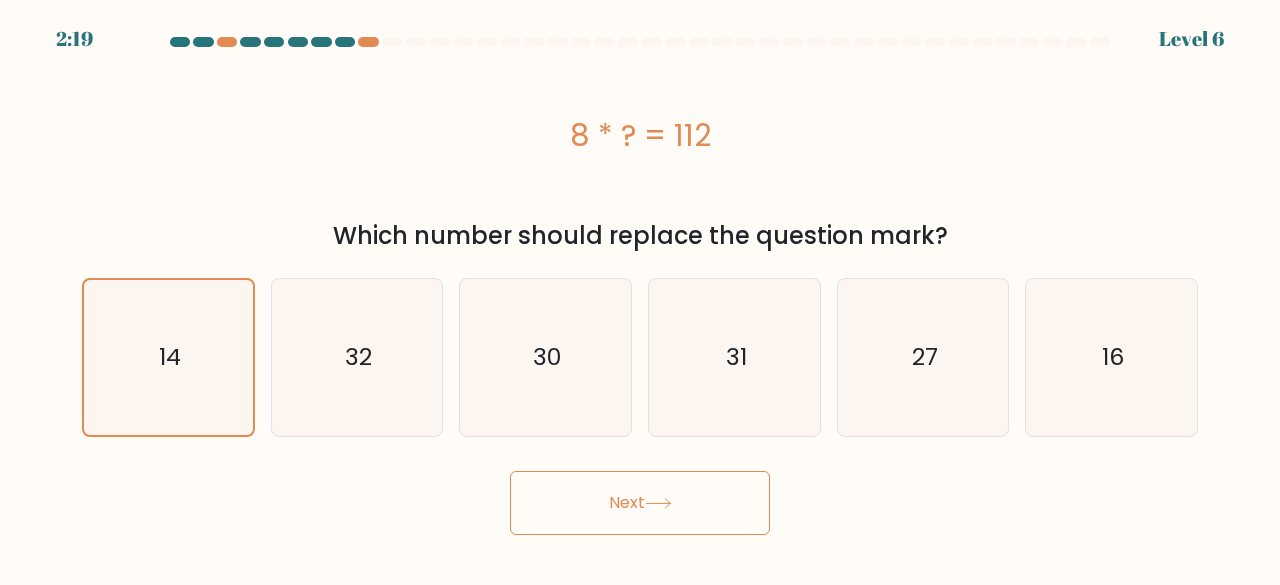 click on "Next" at bounding box center [640, 503] 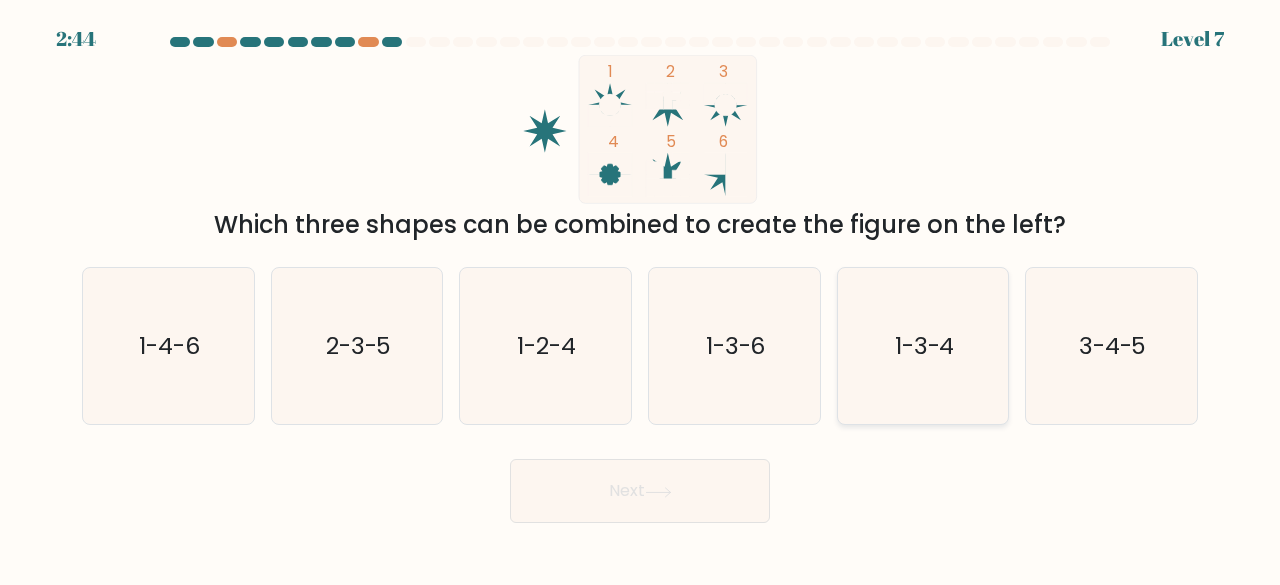 click on "1-3-4" 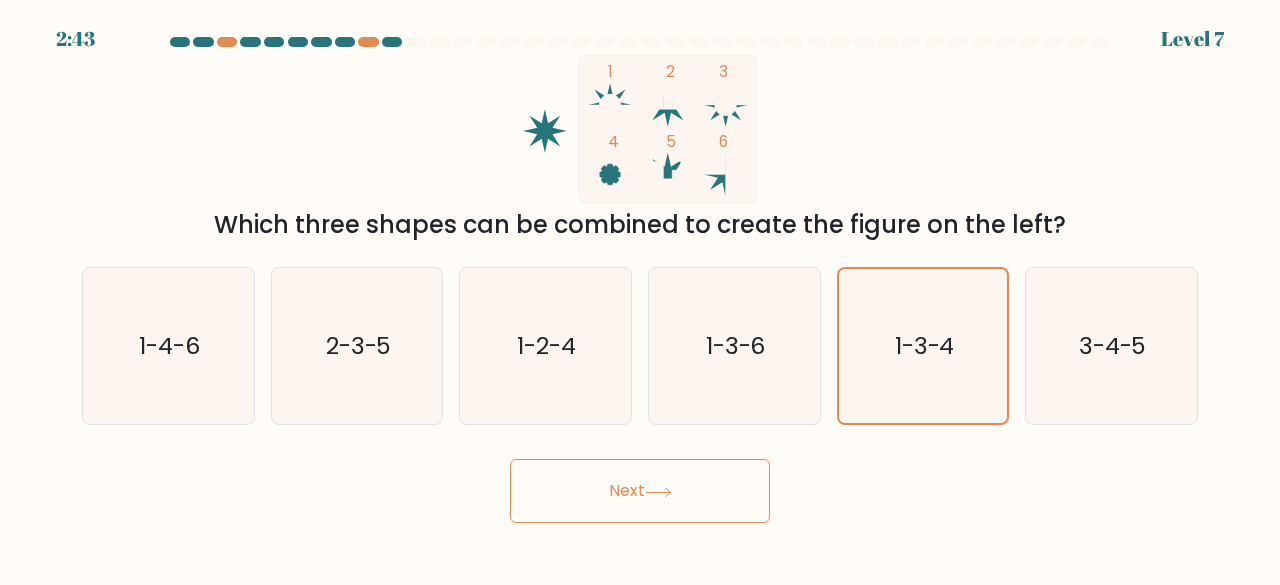 click on "Next" at bounding box center [640, 491] 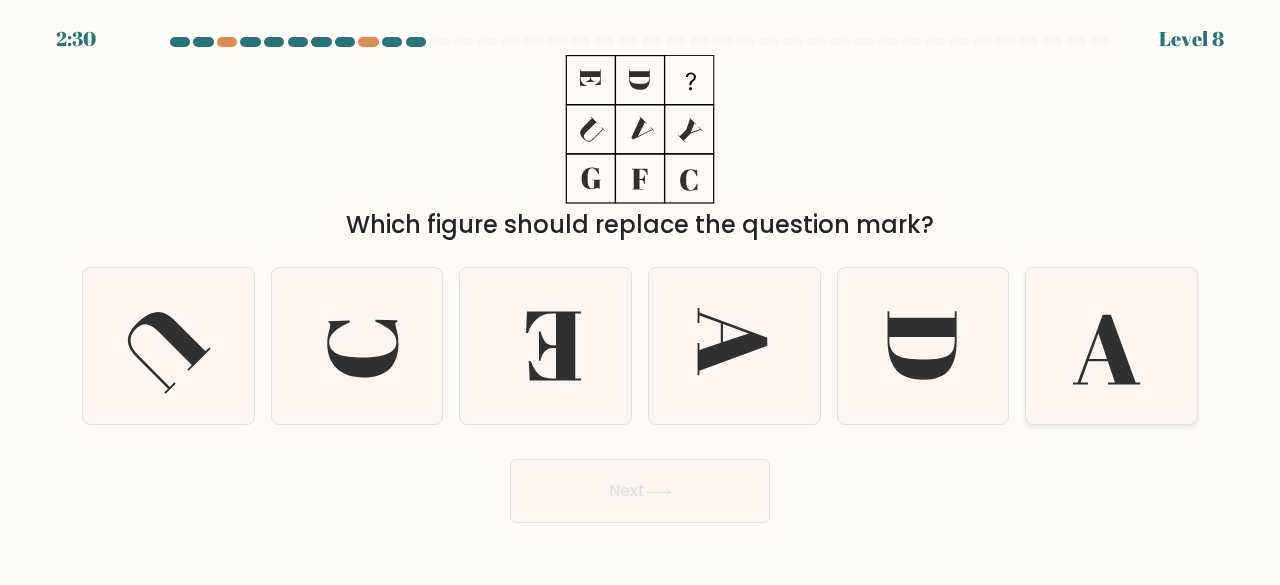 click 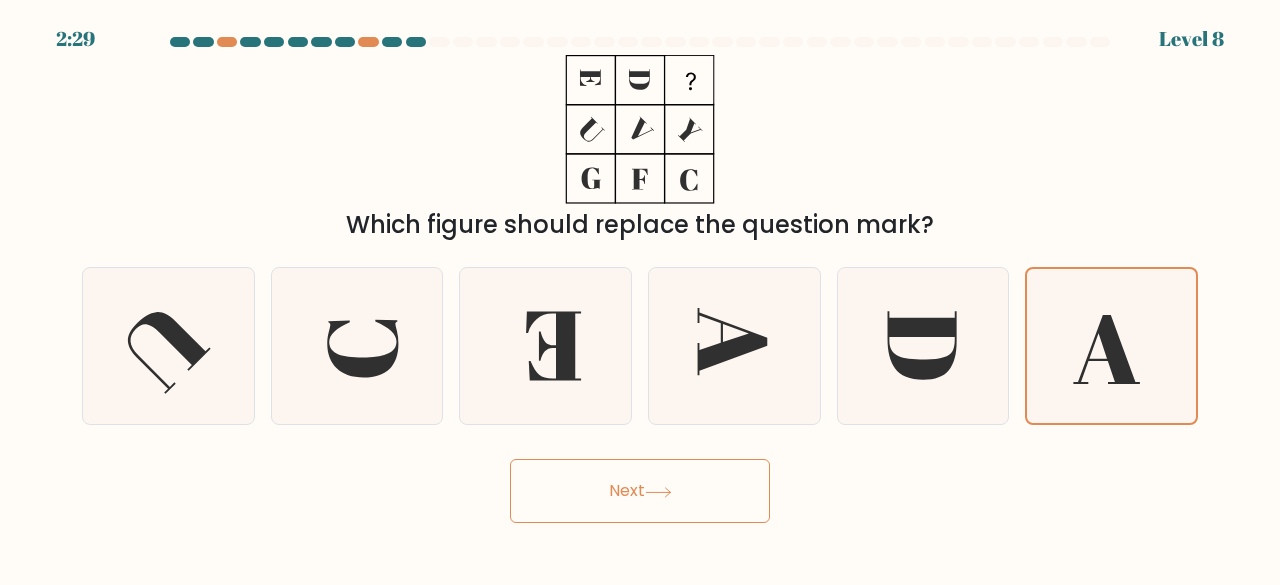 click on "Next" at bounding box center (640, 491) 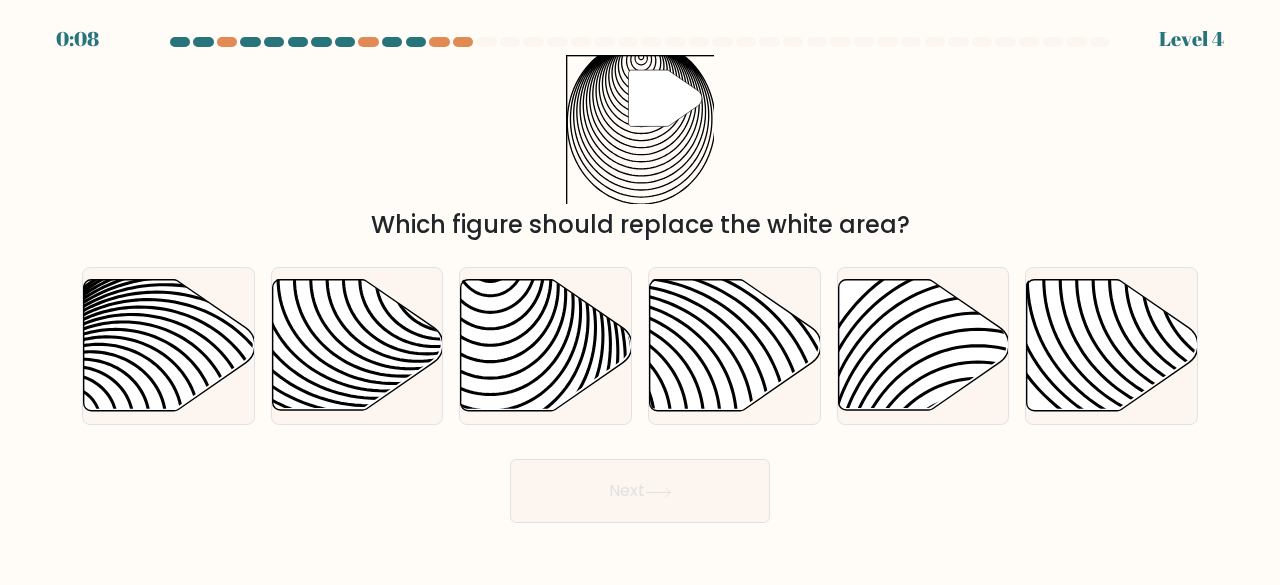 scroll, scrollTop: 0, scrollLeft: 0, axis: both 